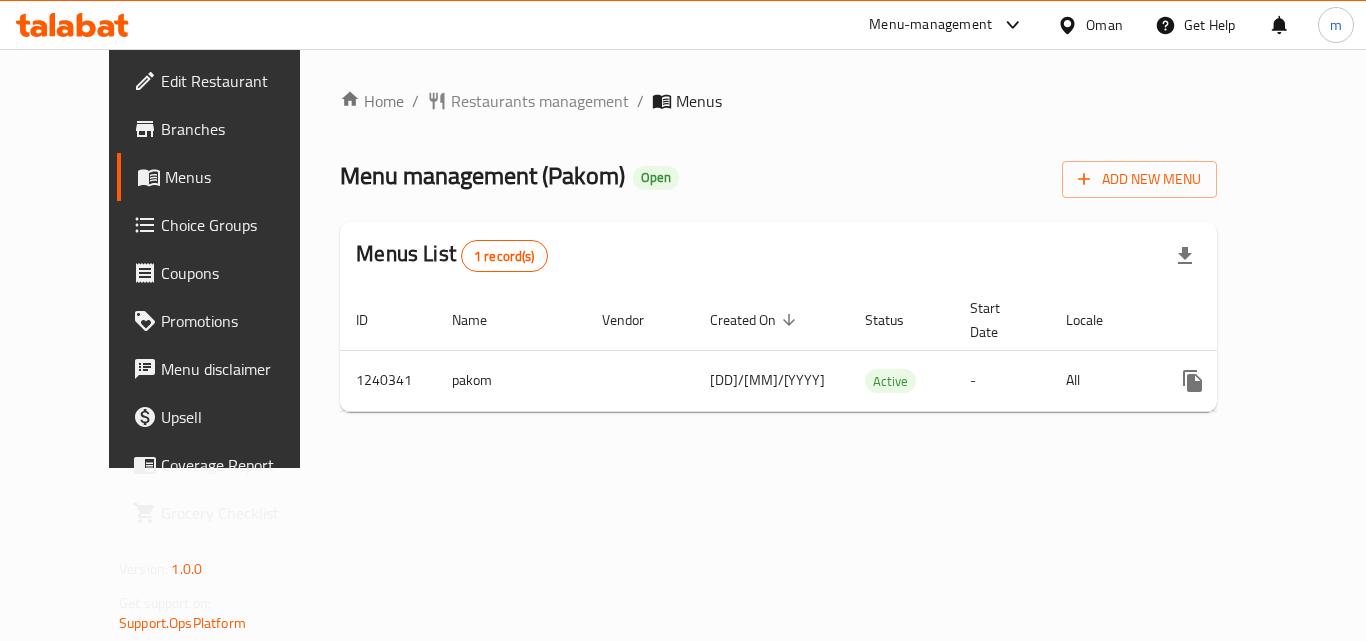 scroll, scrollTop: 0, scrollLeft: 0, axis: both 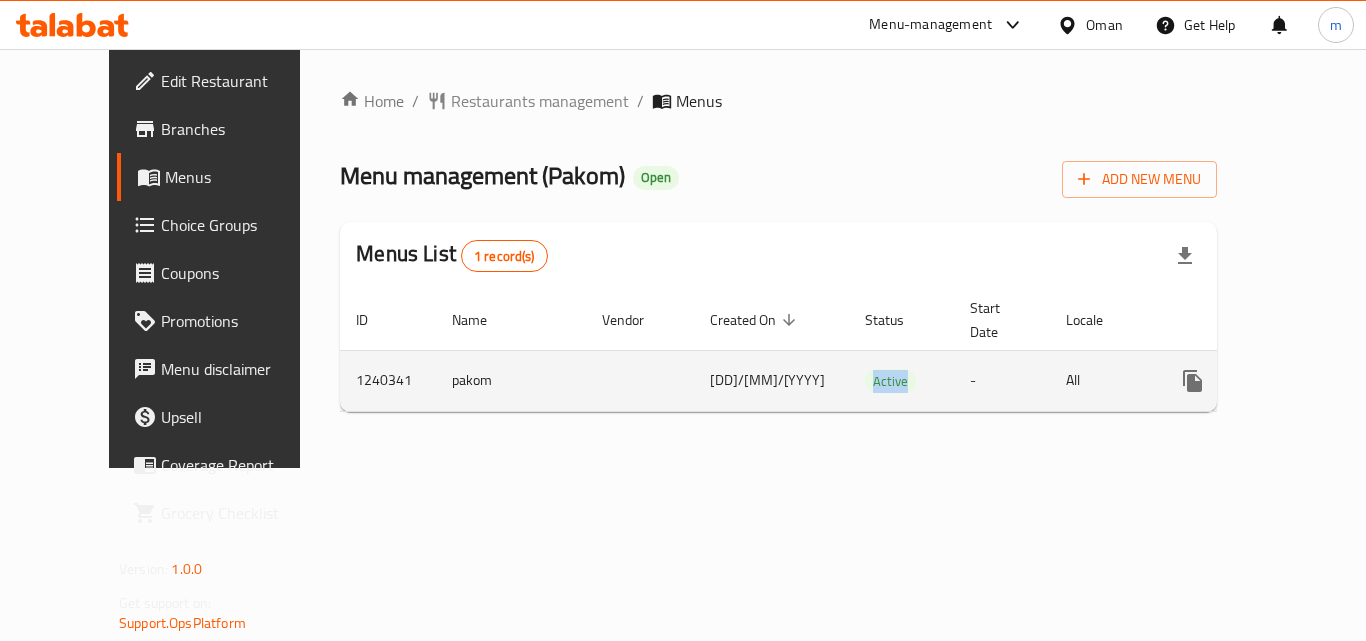 drag, startPoint x: 761, startPoint y: 363, endPoint x: 856, endPoint y: 368, distance: 95.131485 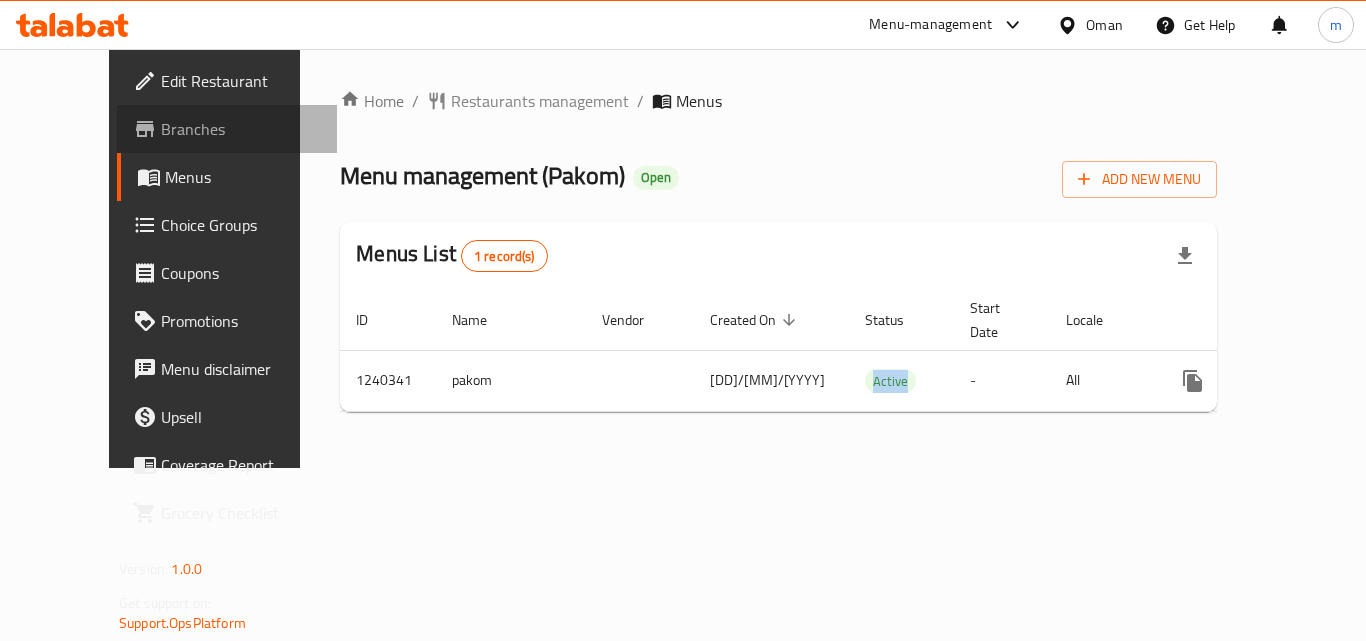 click on "Branches" at bounding box center (241, 129) 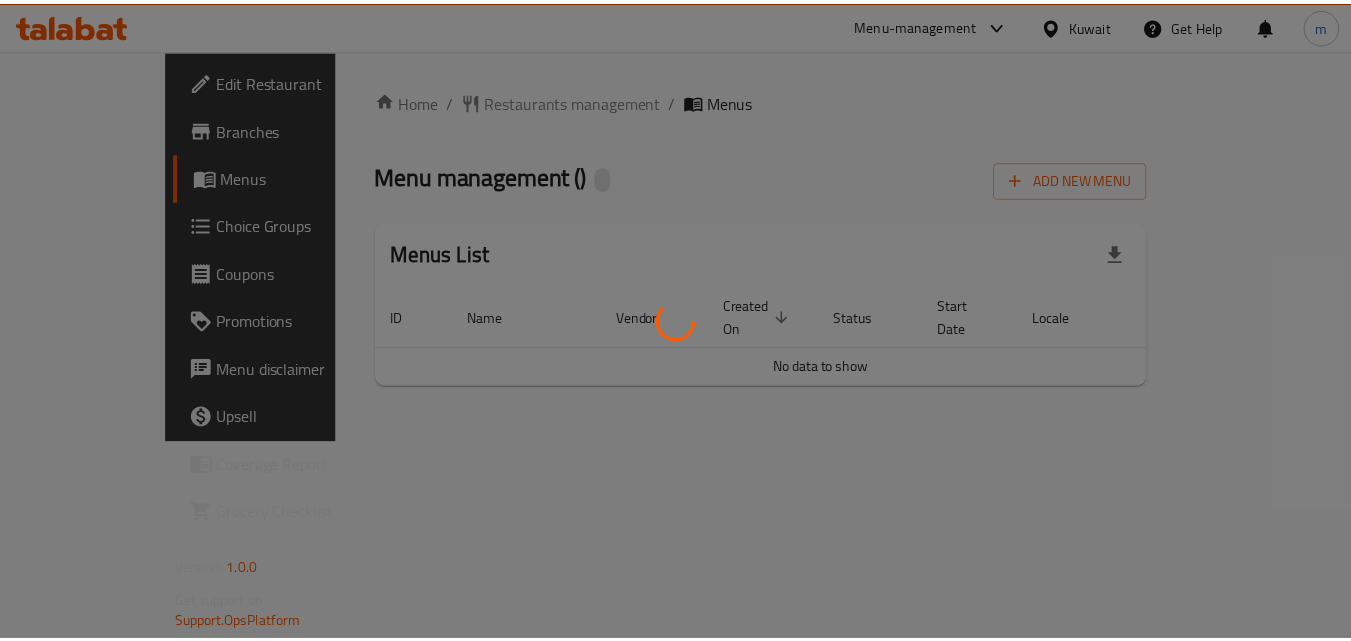 scroll, scrollTop: 0, scrollLeft: 0, axis: both 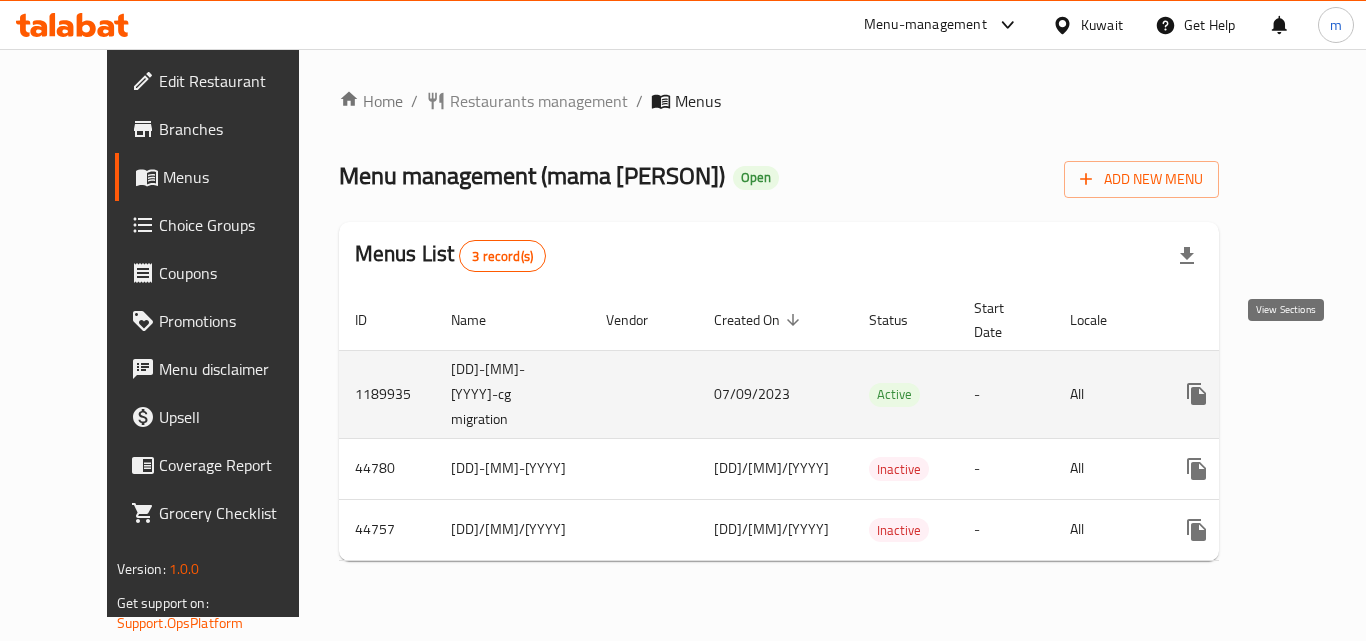 click 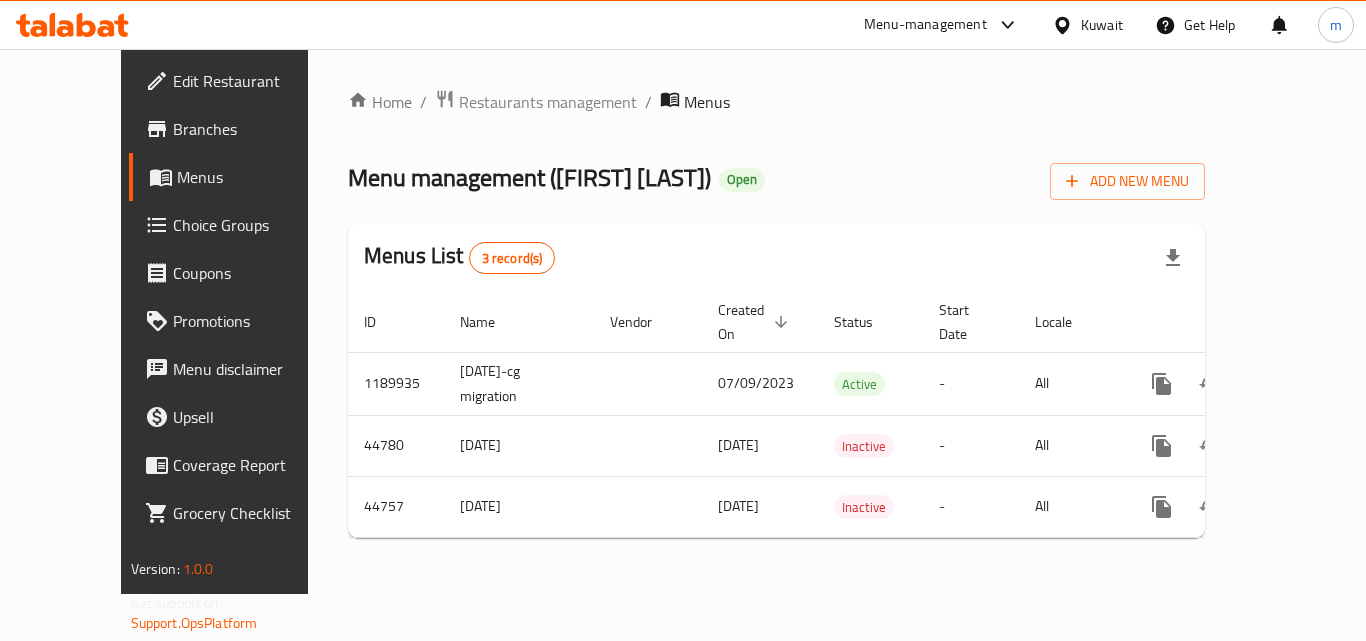 scroll, scrollTop: 0, scrollLeft: 0, axis: both 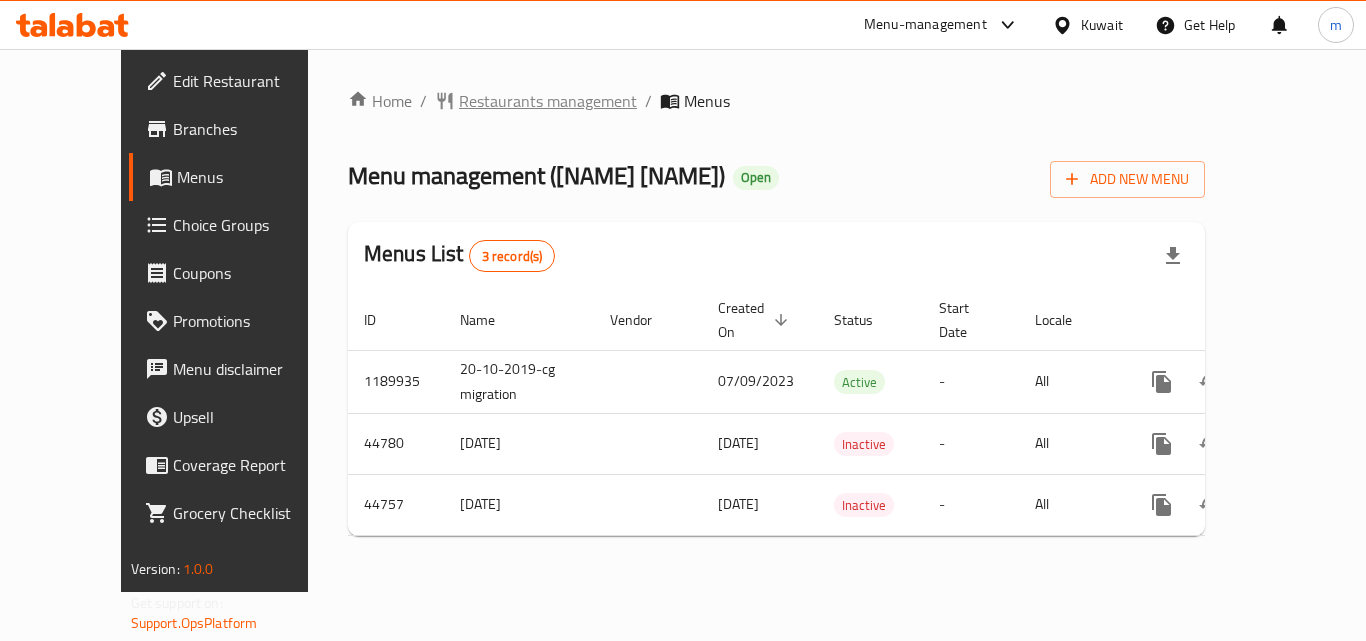 click on "Restaurants management" at bounding box center (548, 101) 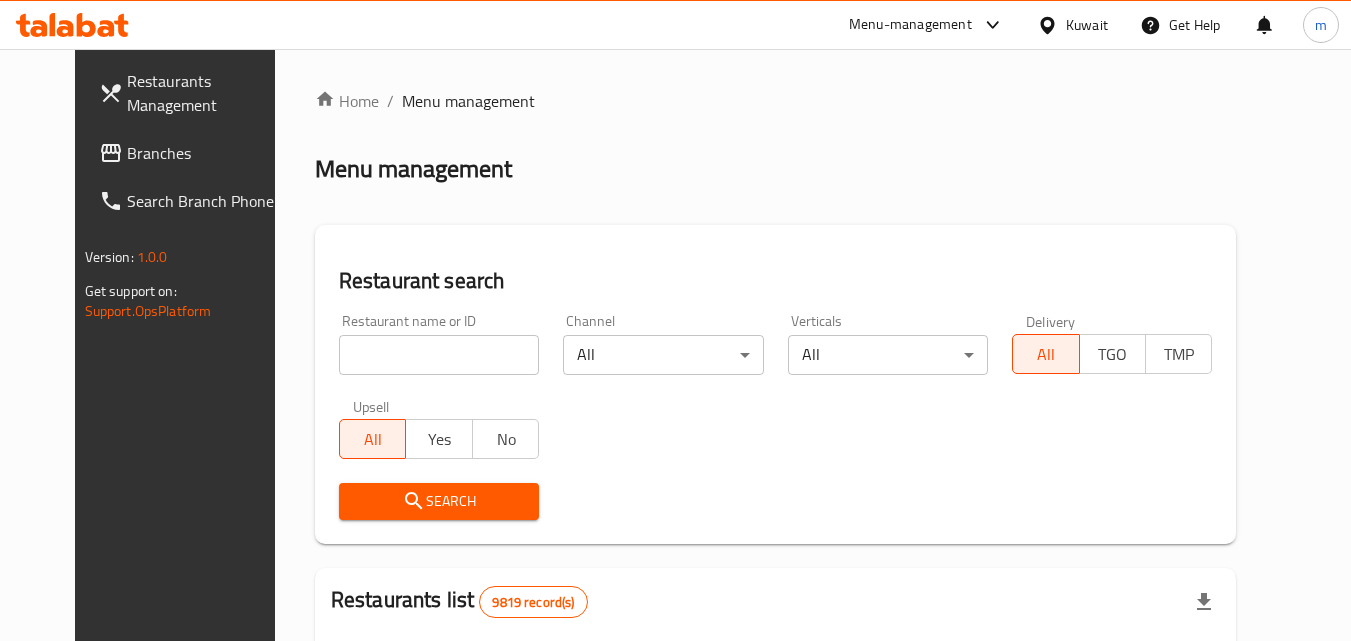 click at bounding box center [439, 355] 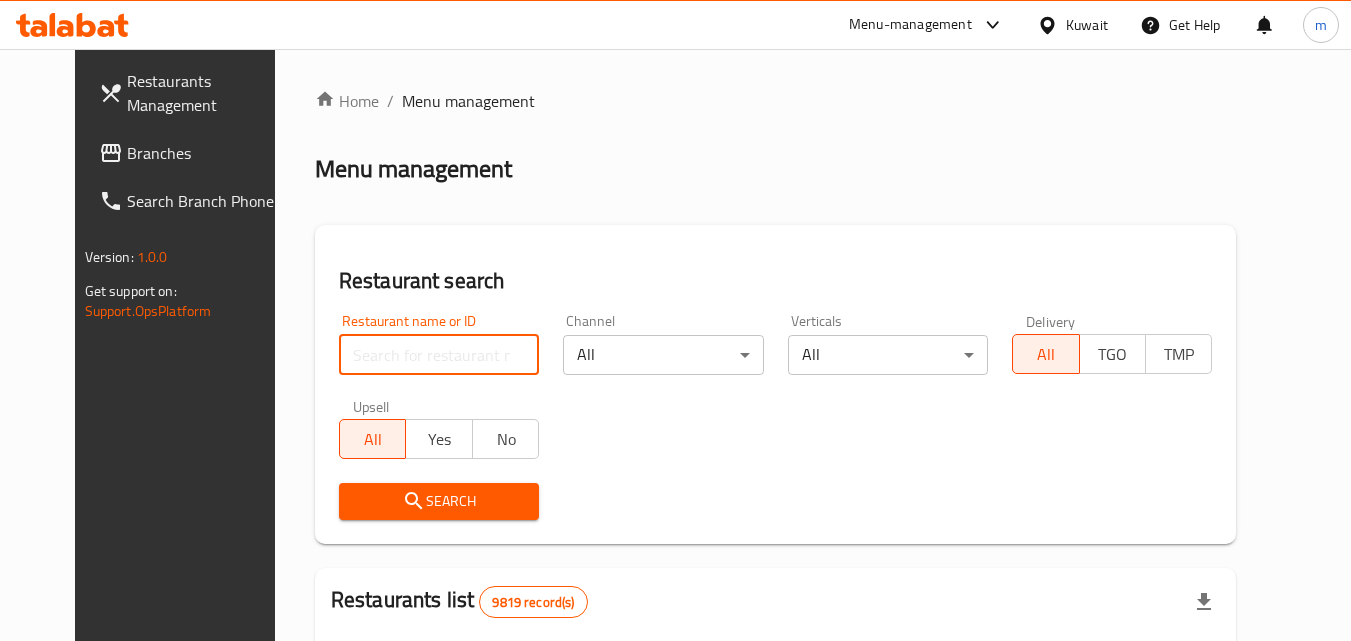 paste on "304" 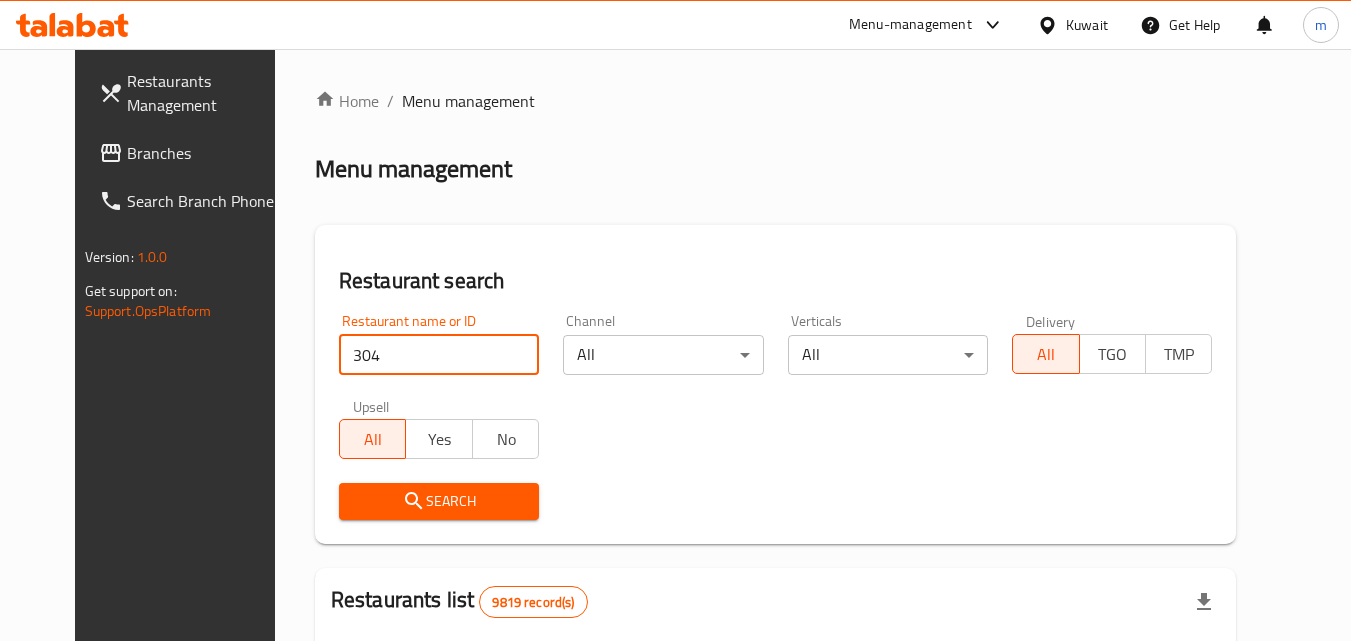 type on "304" 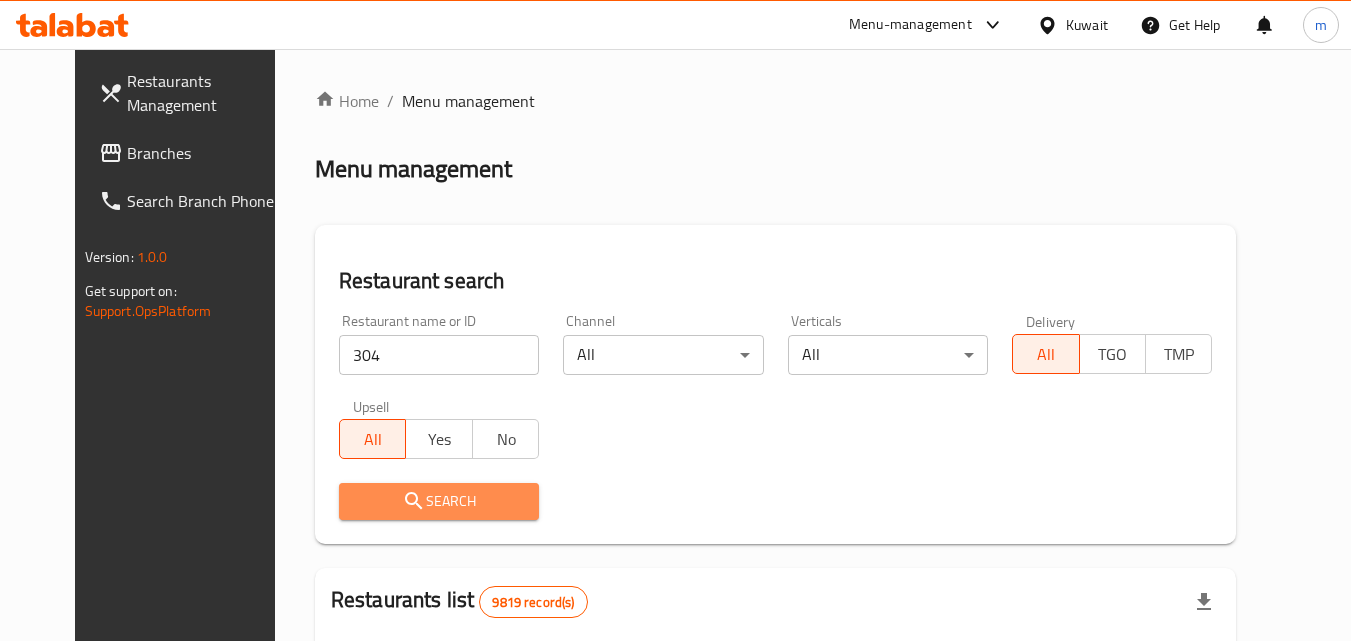 click on "Search" at bounding box center [439, 501] 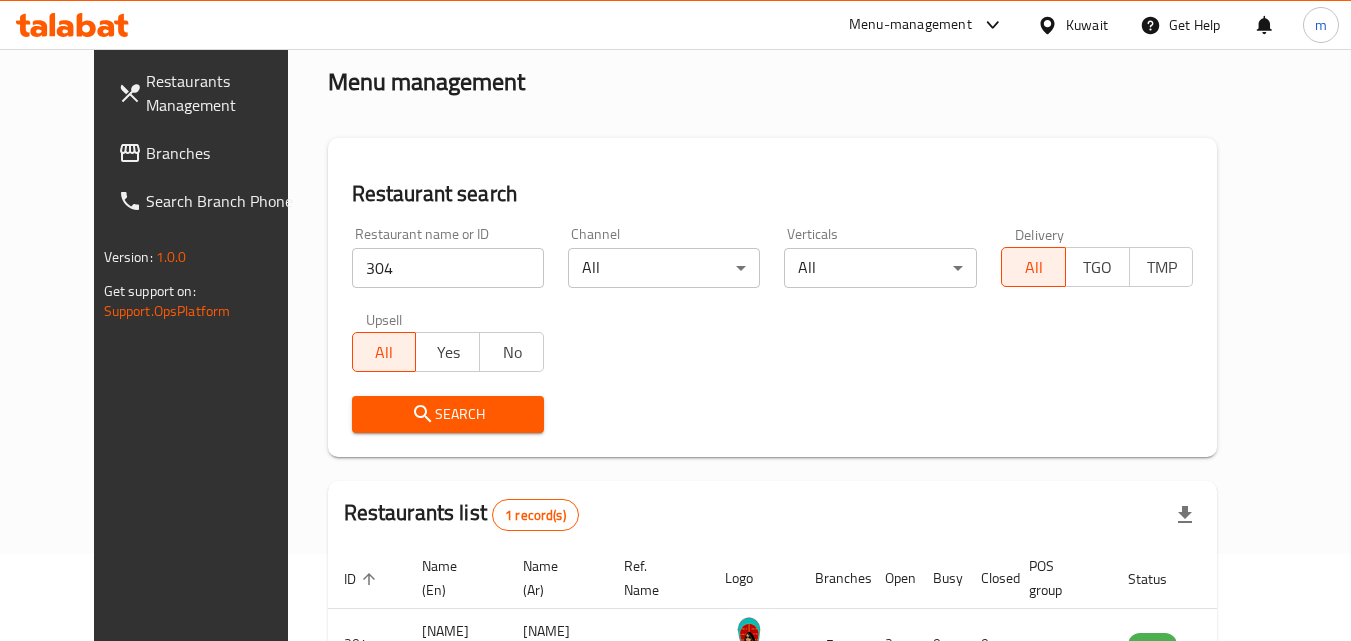 scroll, scrollTop: 234, scrollLeft: 0, axis: vertical 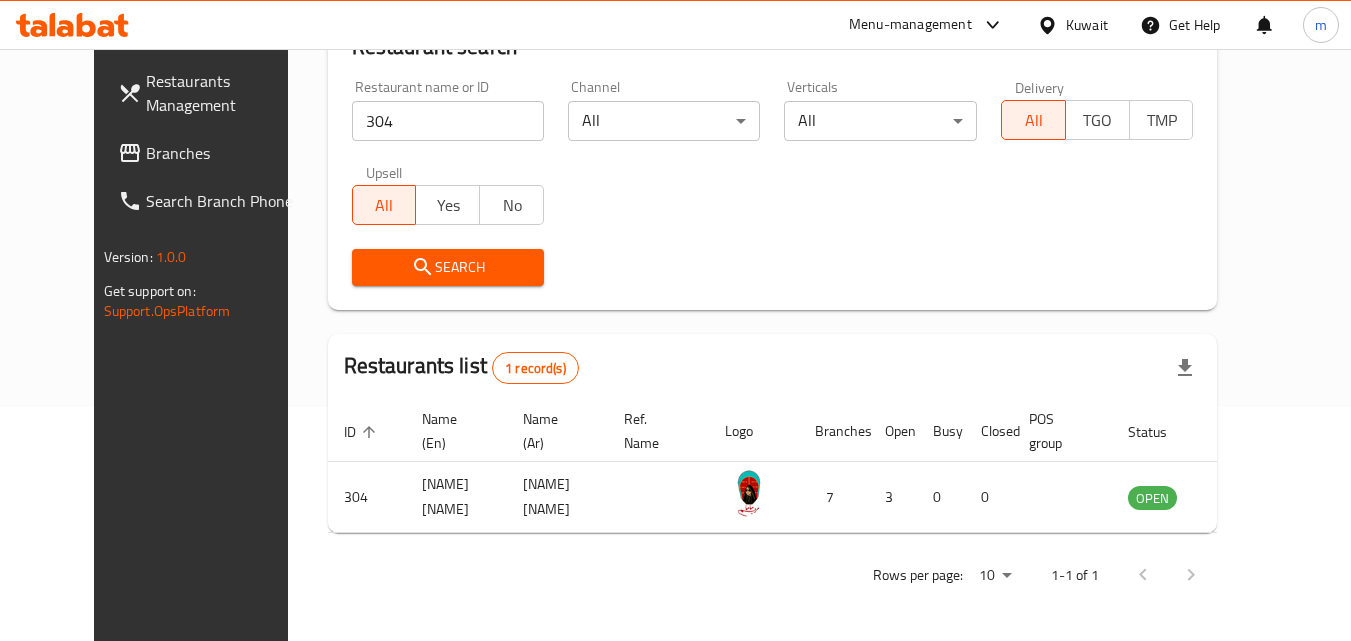 click on "Branches" at bounding box center (225, 153) 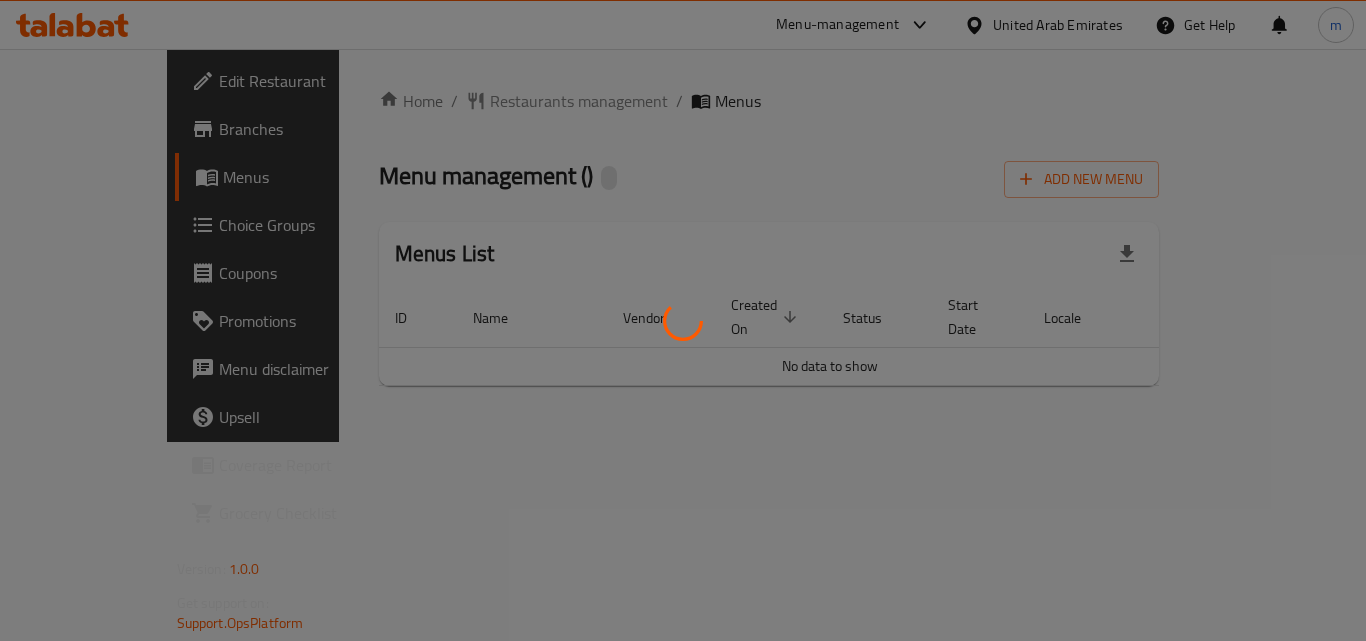 scroll, scrollTop: 0, scrollLeft: 0, axis: both 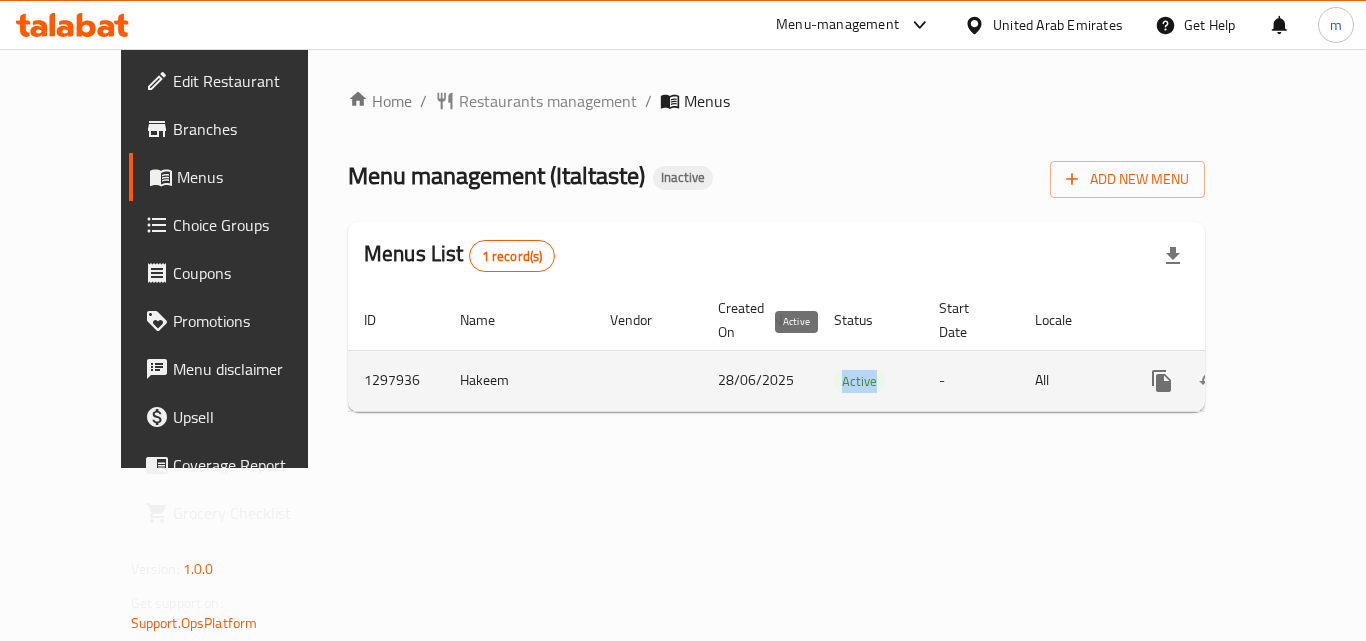 drag, startPoint x: 776, startPoint y: 364, endPoint x: 821, endPoint y: 366, distance: 45.044422 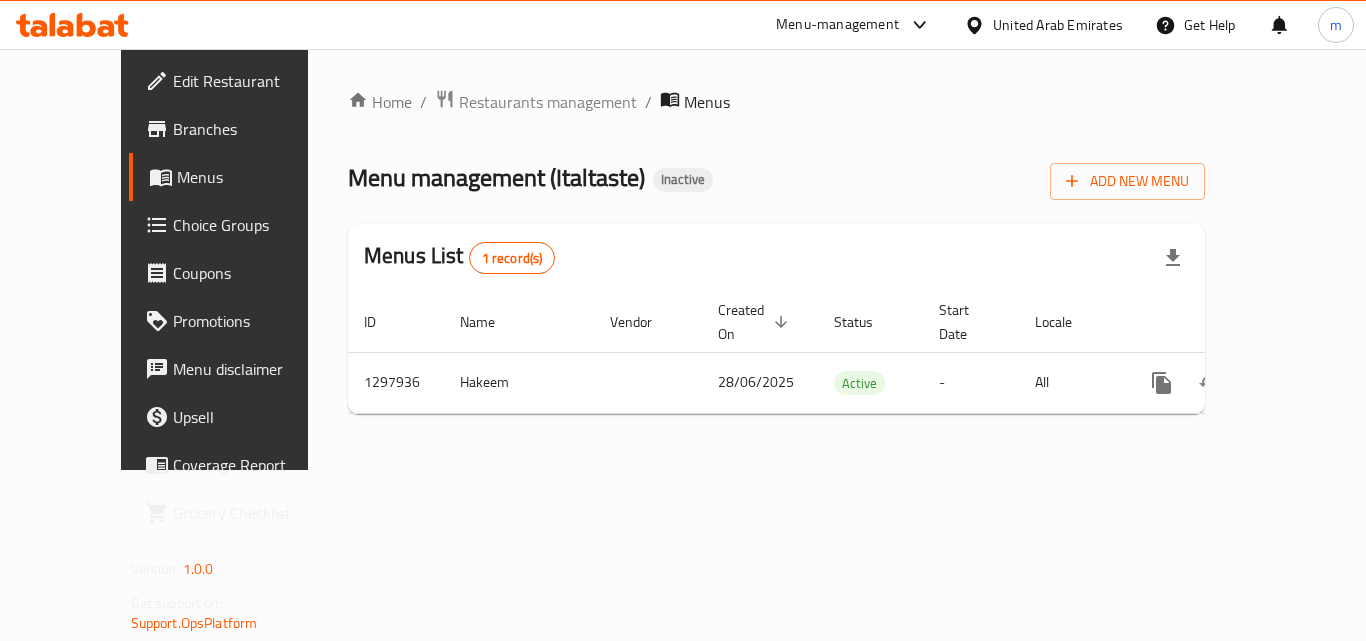 scroll, scrollTop: 0, scrollLeft: 0, axis: both 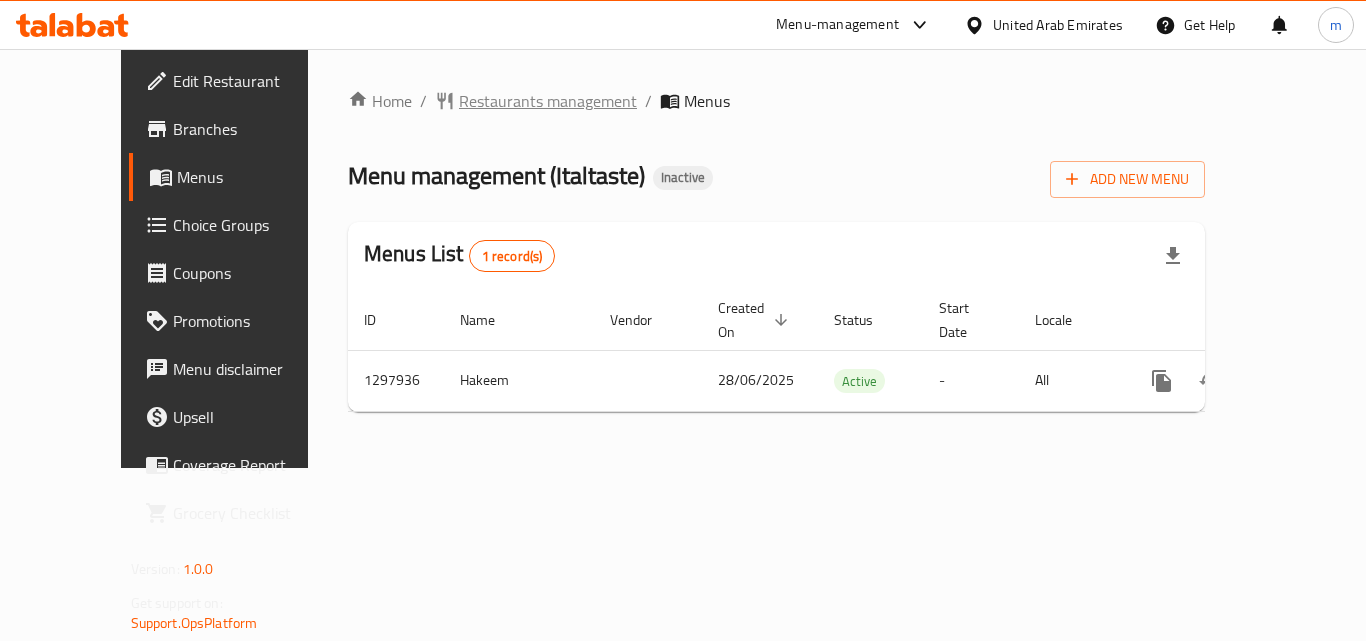 click on "Restaurants management" at bounding box center (548, 101) 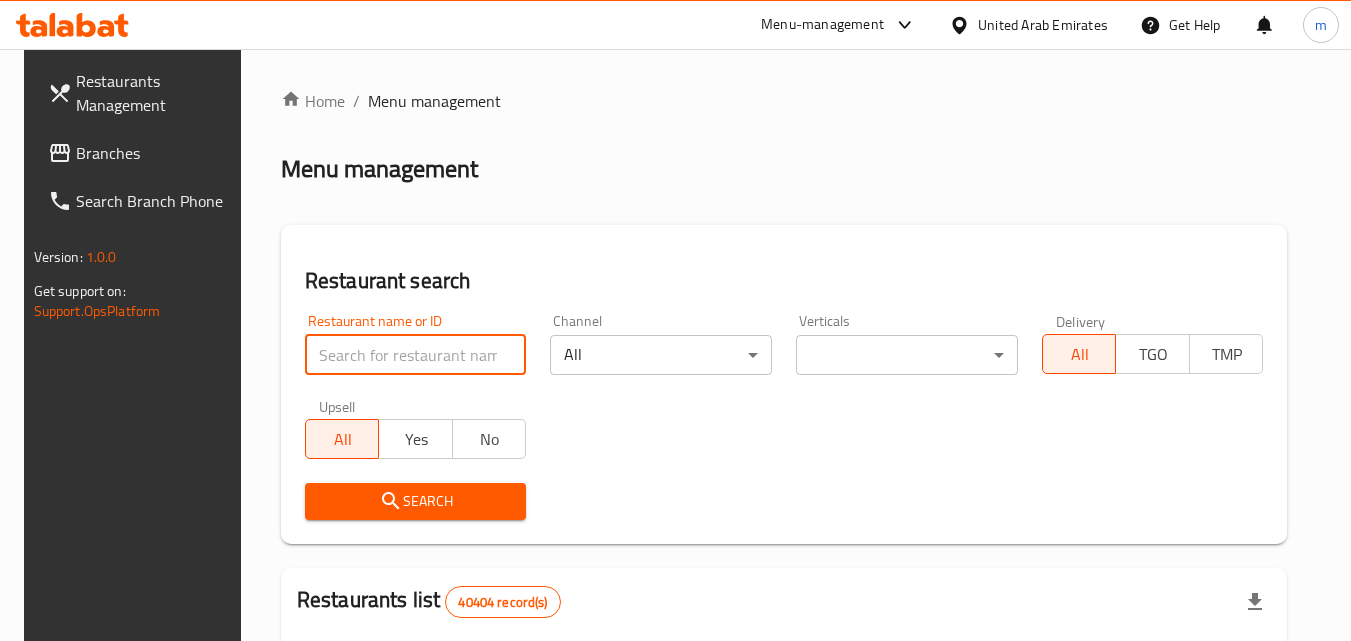 click at bounding box center [416, 355] 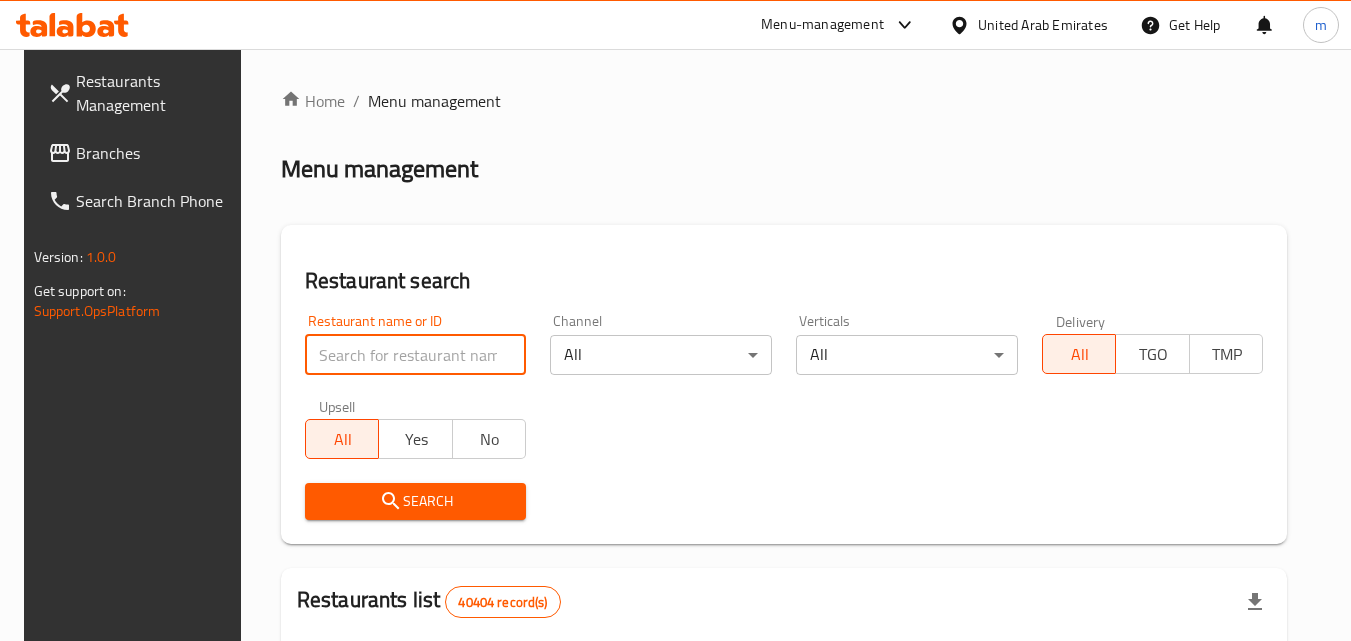 paste on "700673" 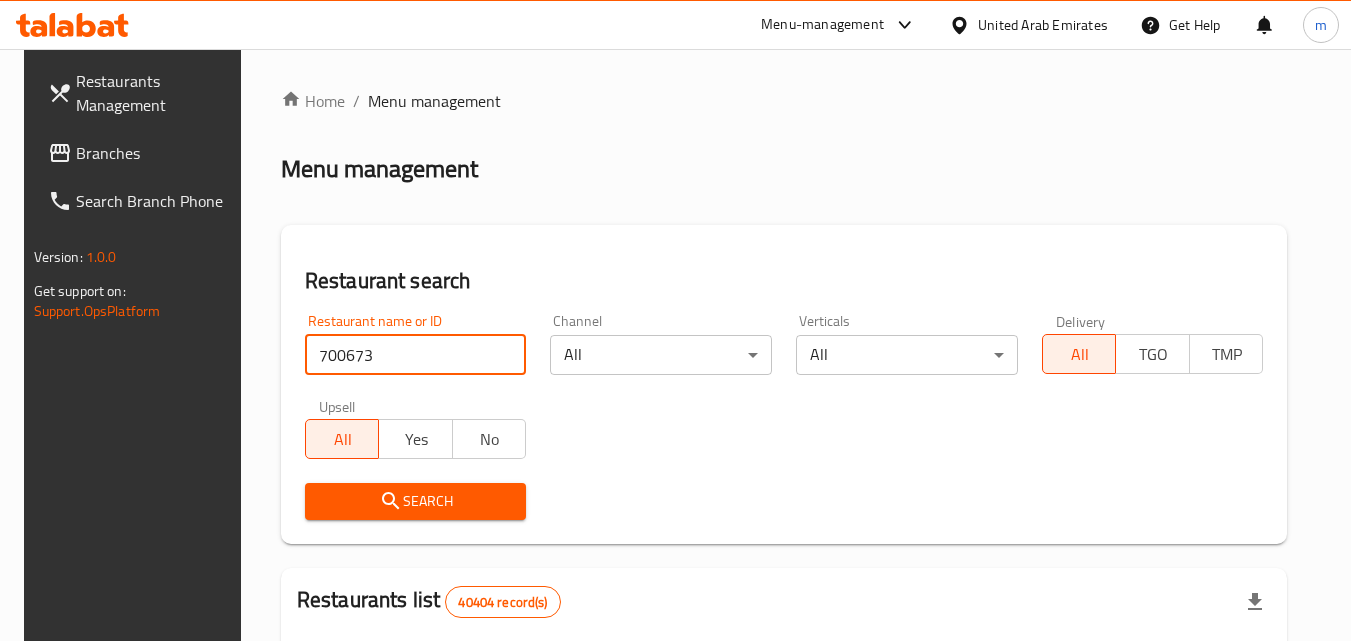 type on "700673" 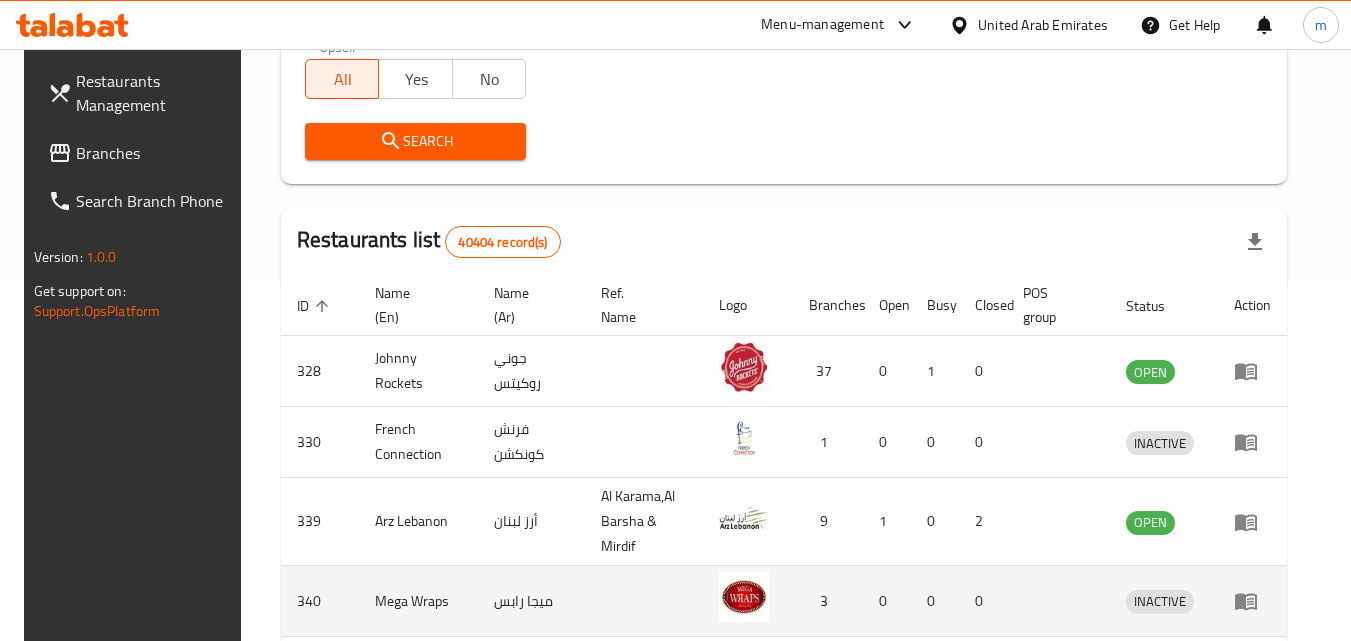 scroll, scrollTop: 600, scrollLeft: 0, axis: vertical 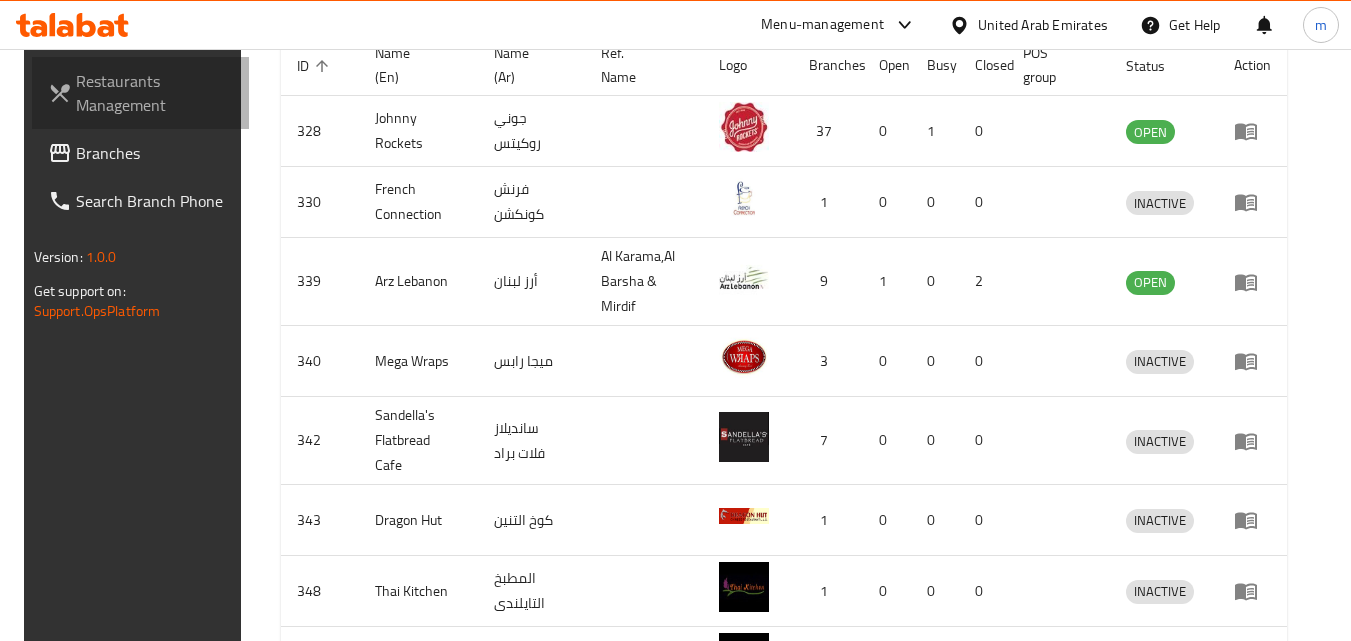 click on "Restaurants Management" at bounding box center [155, 93] 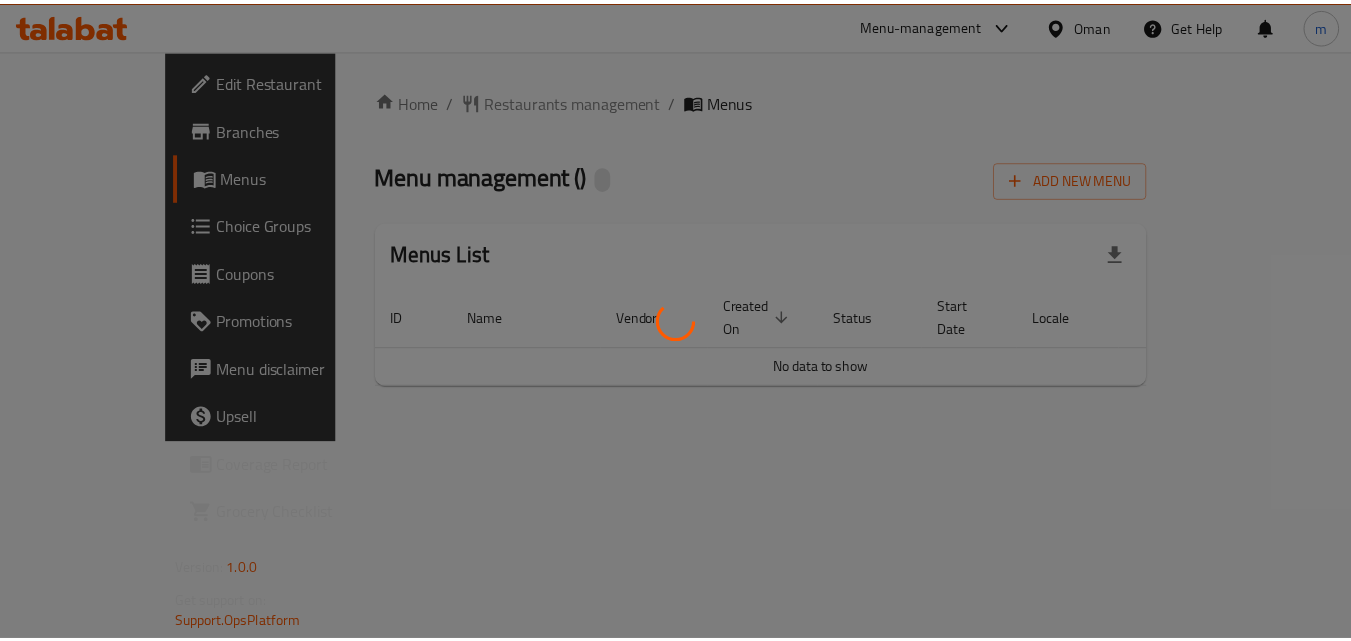 scroll, scrollTop: 0, scrollLeft: 0, axis: both 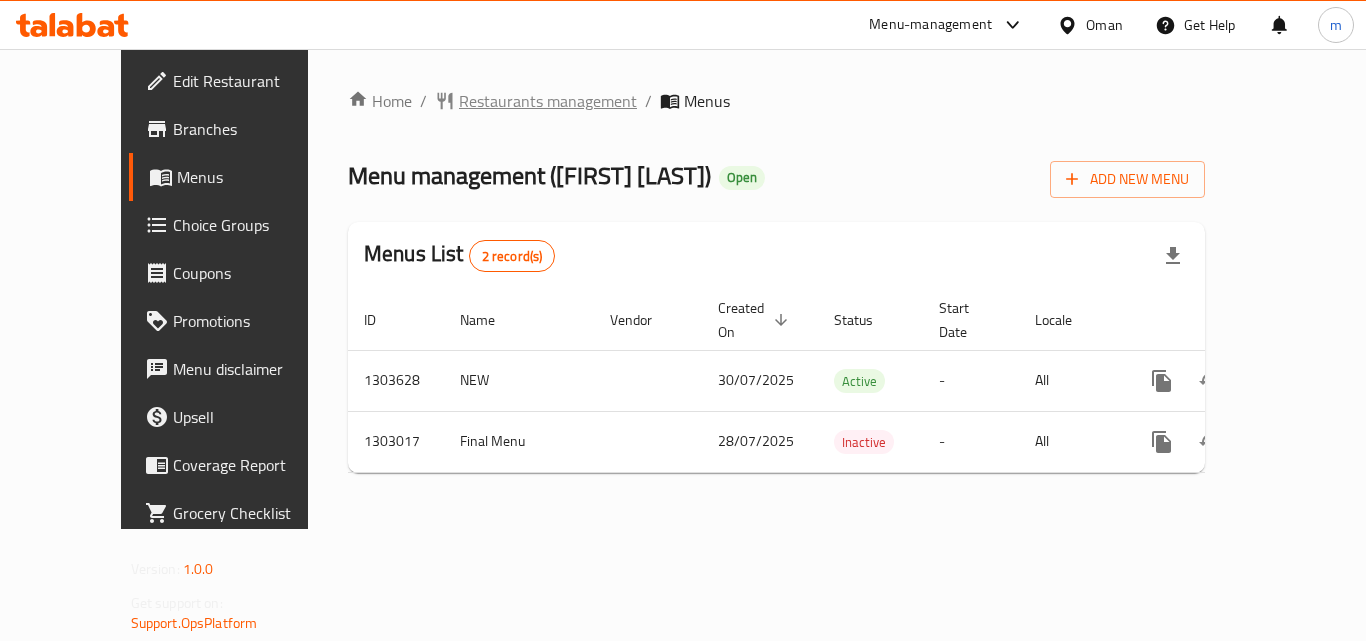 click on "Restaurants management" at bounding box center [548, 101] 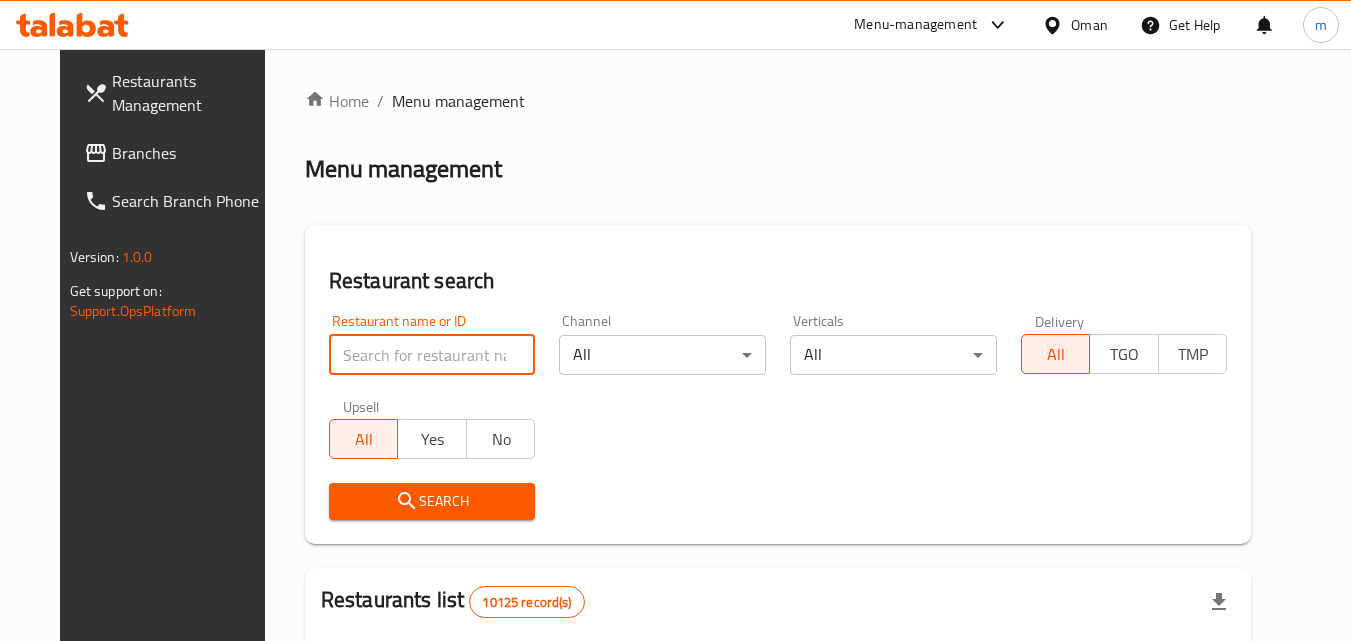 click at bounding box center (432, 355) 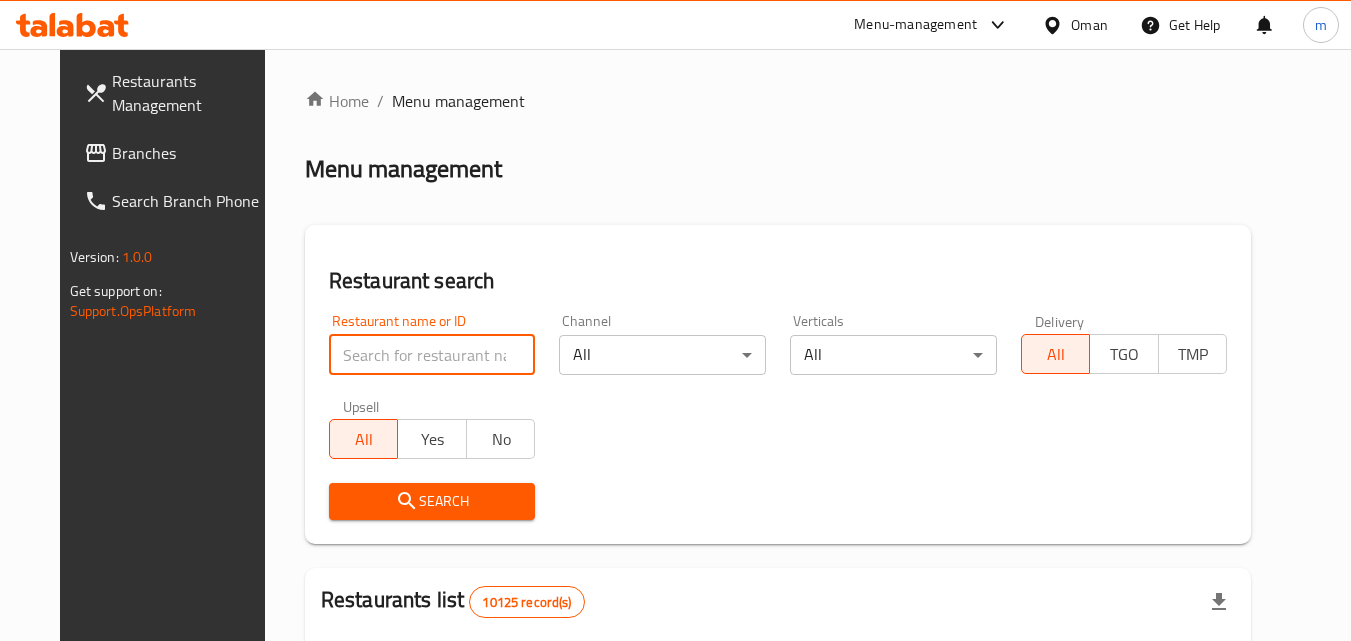 paste on "702638" 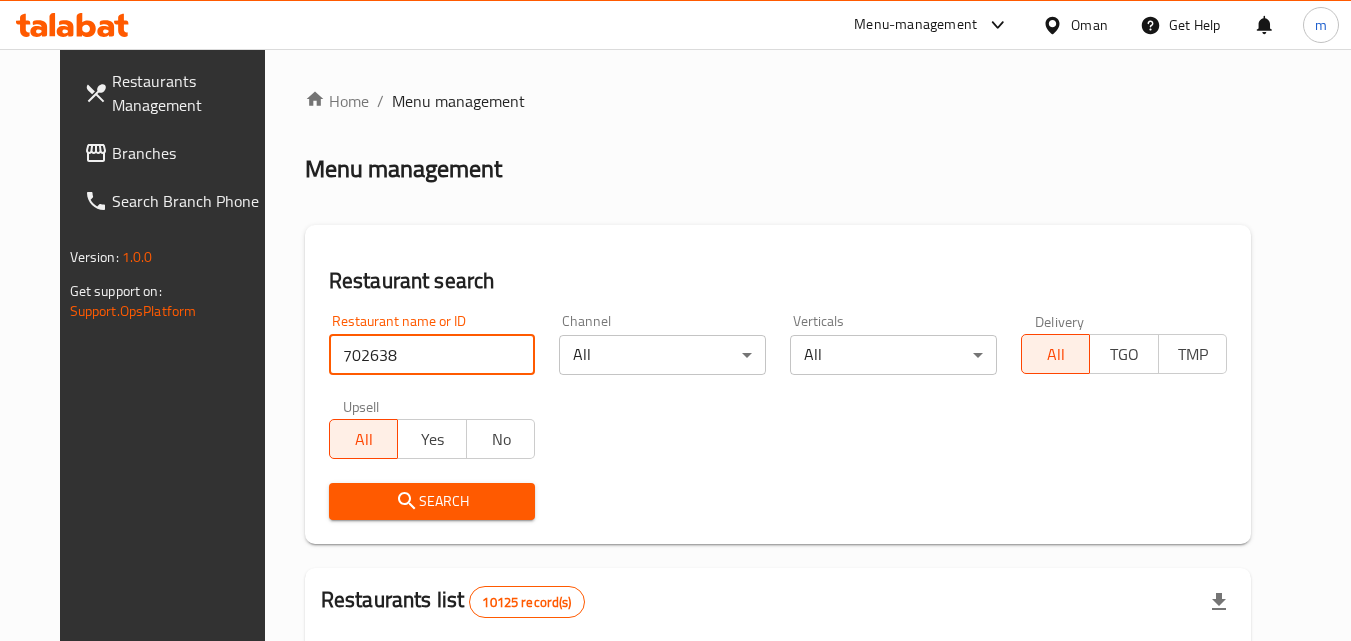 type on "702638" 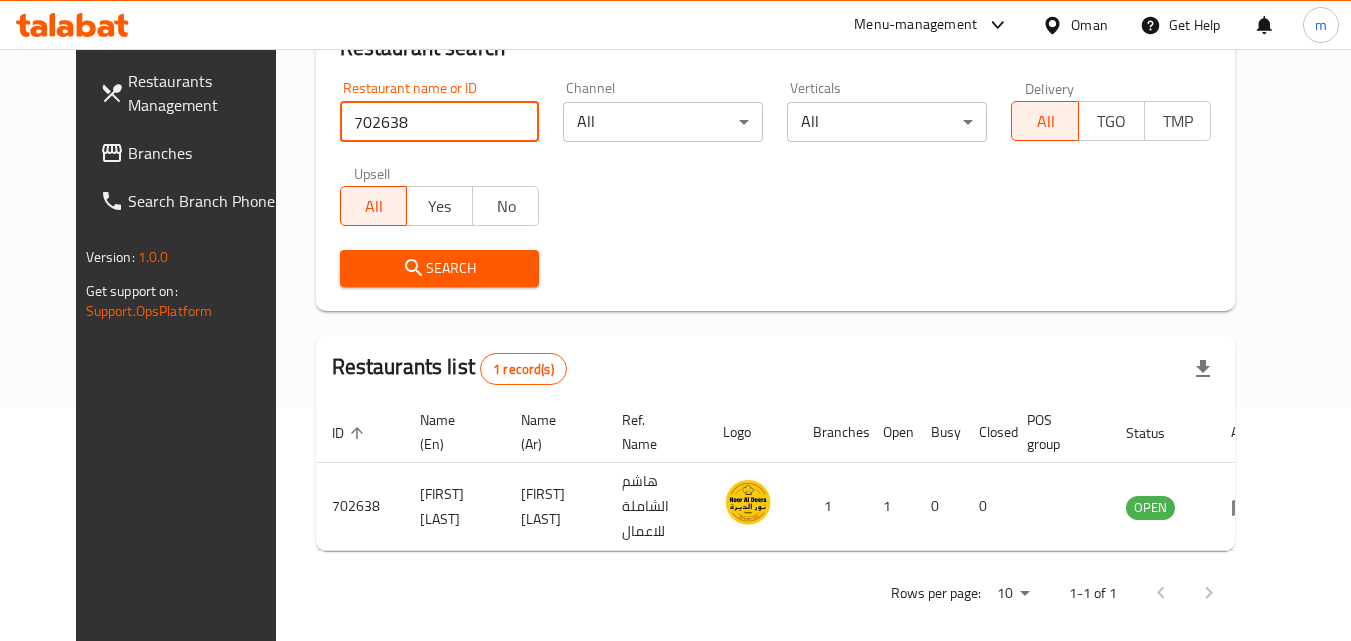 scroll, scrollTop: 234, scrollLeft: 0, axis: vertical 